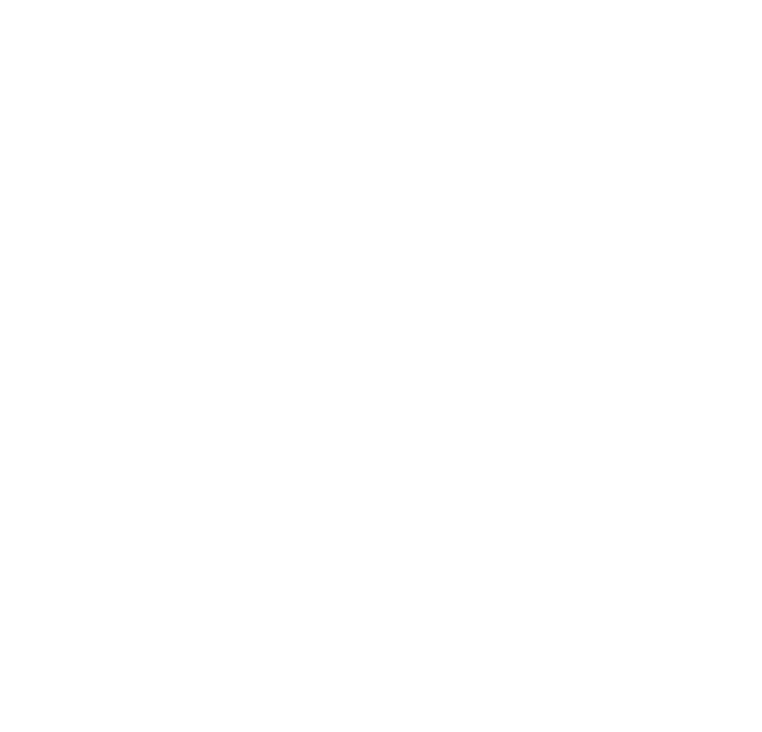 scroll, scrollTop: 0, scrollLeft: 0, axis: both 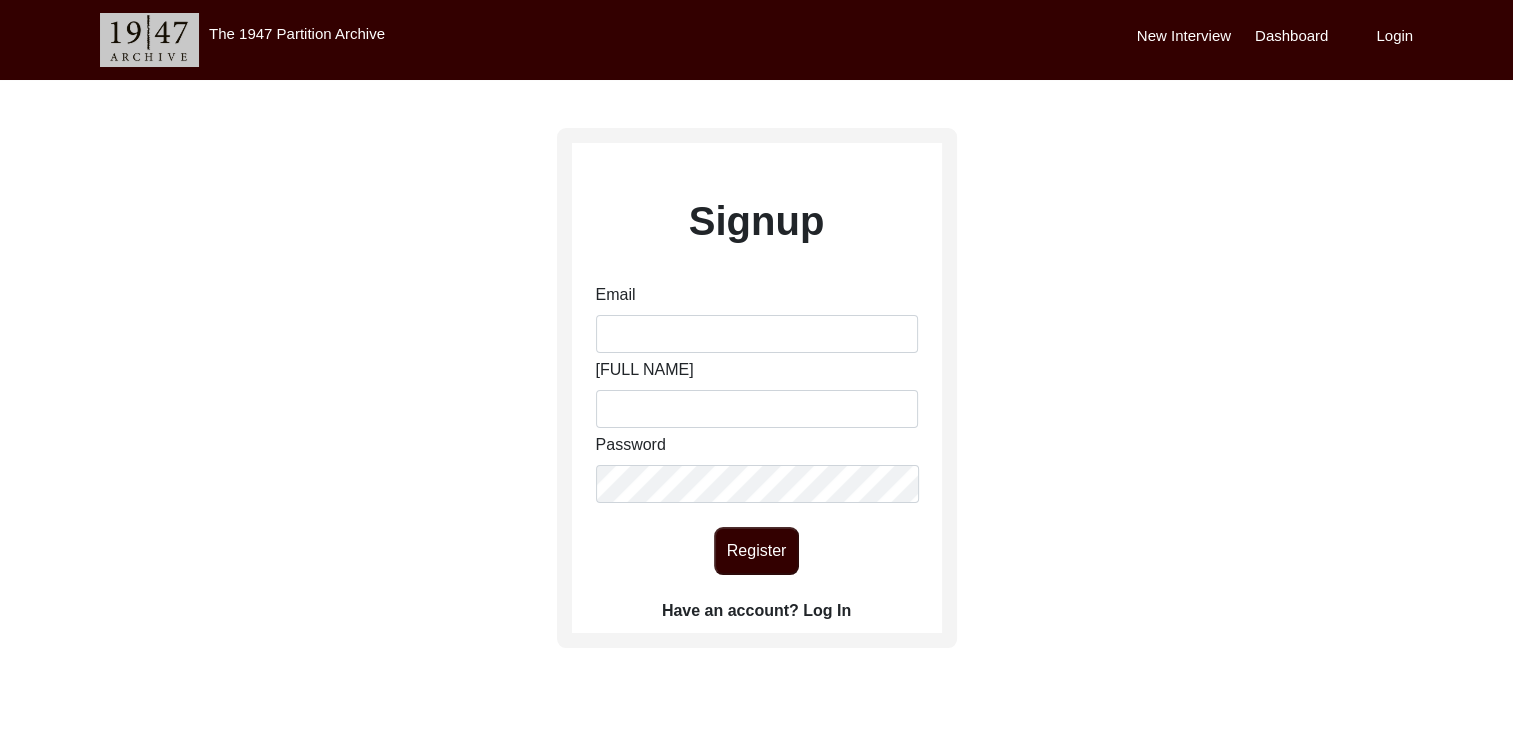 click on "Login" at bounding box center (1394, 36) 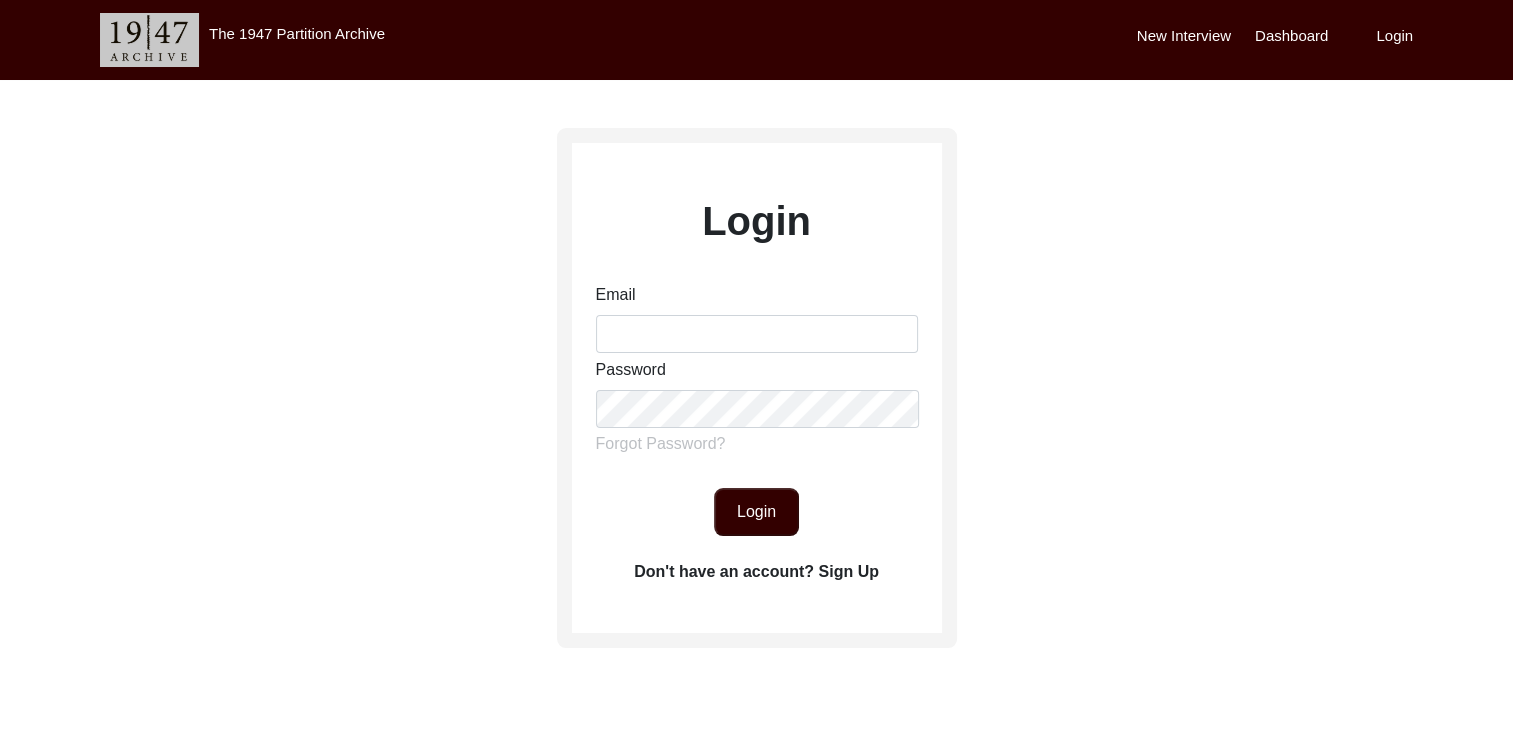 click on "Login" at bounding box center [1394, 36] 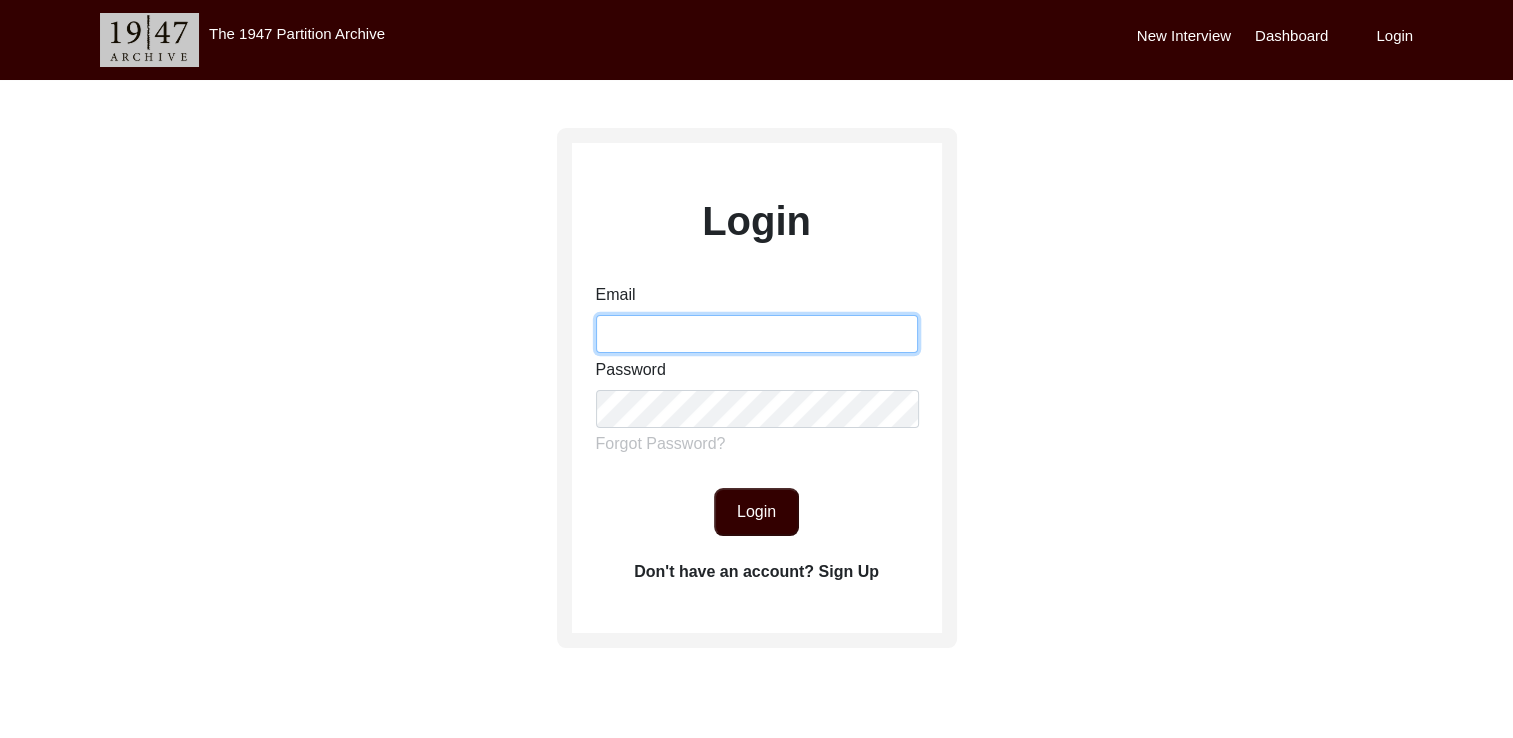 click on "Email" at bounding box center [757, 334] 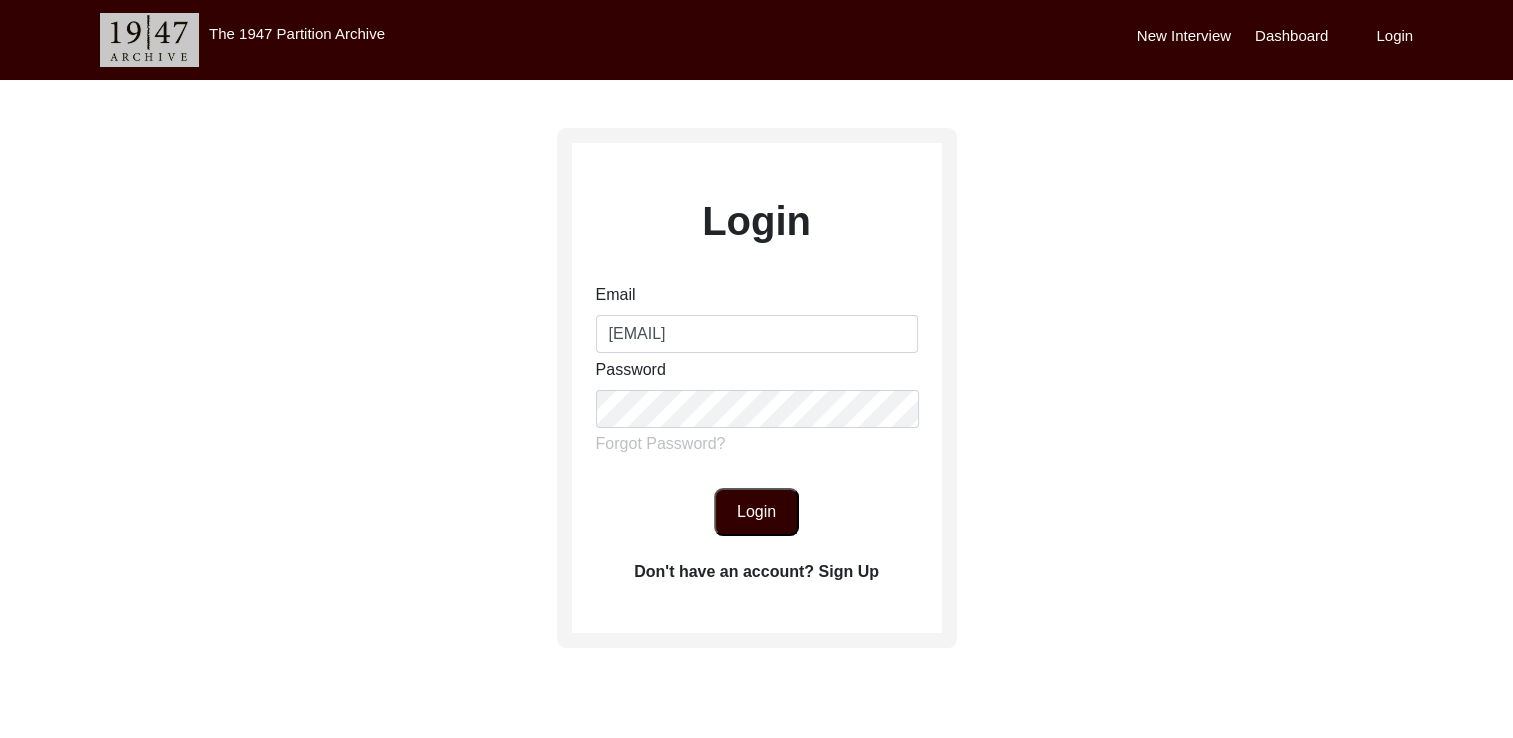 click on "Login" 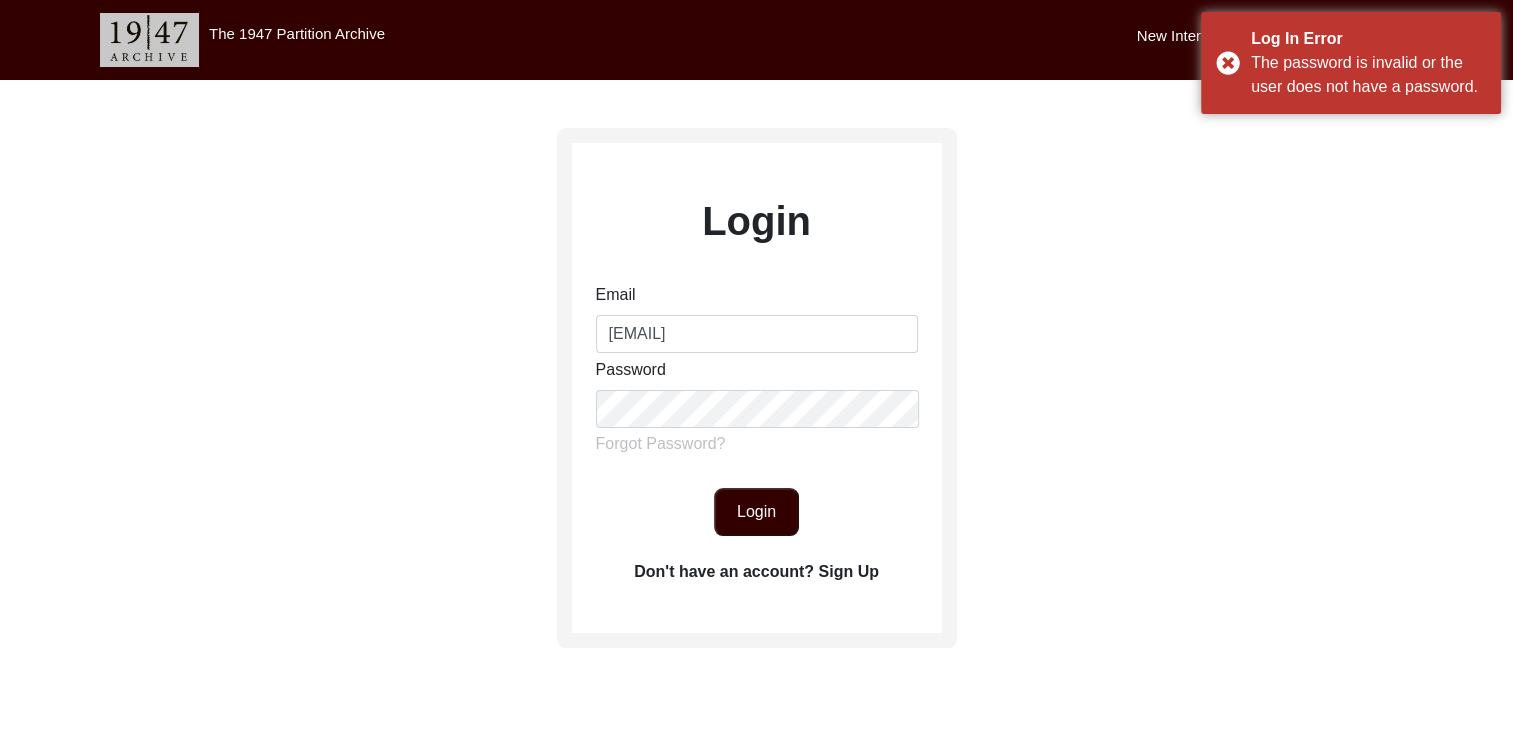 click on "Login  Email lckrjt098@gmail.com Password Forgot Password? Login Don't have an account? Sign Up" 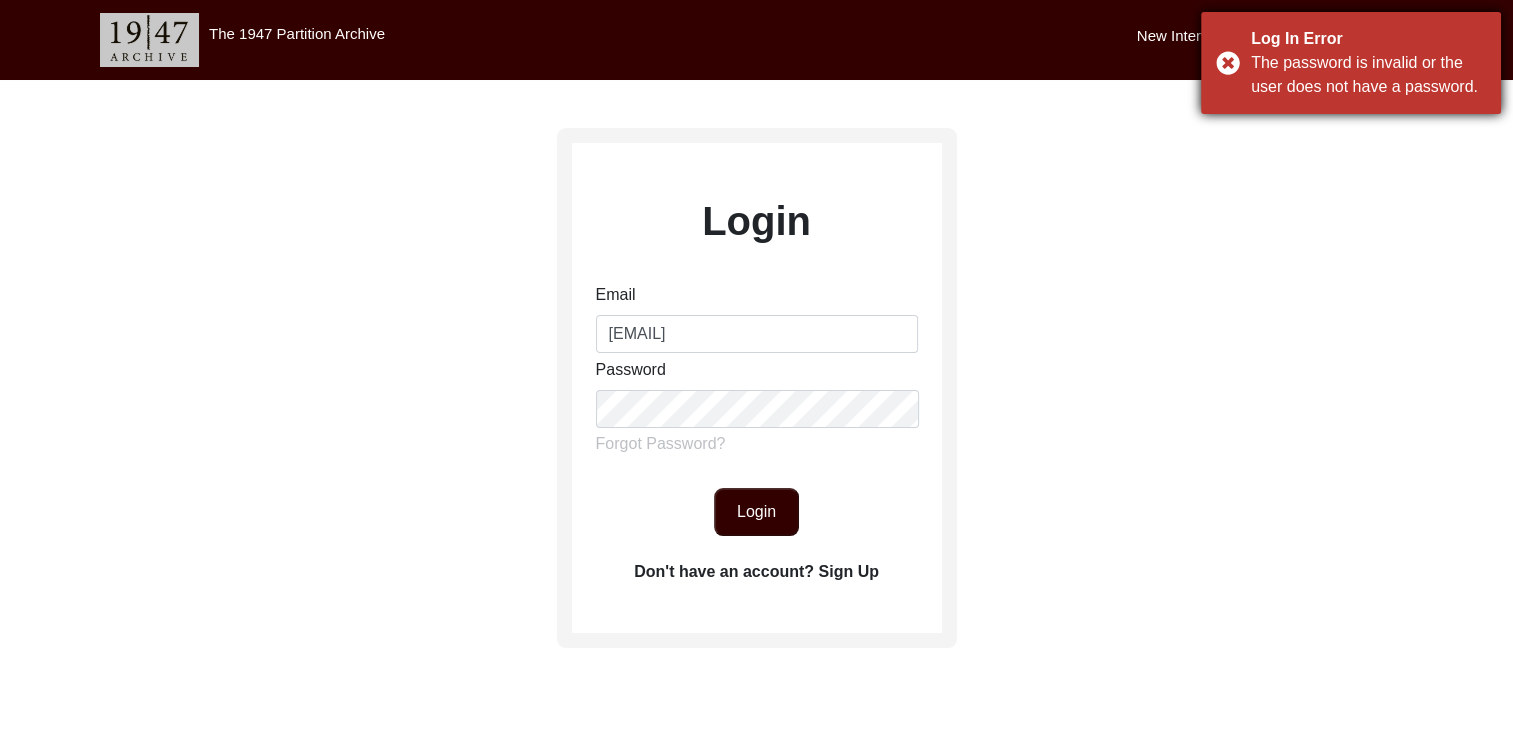 click on "Log In Error   The password is invalid or the user does not have a password." at bounding box center [1351, 63] 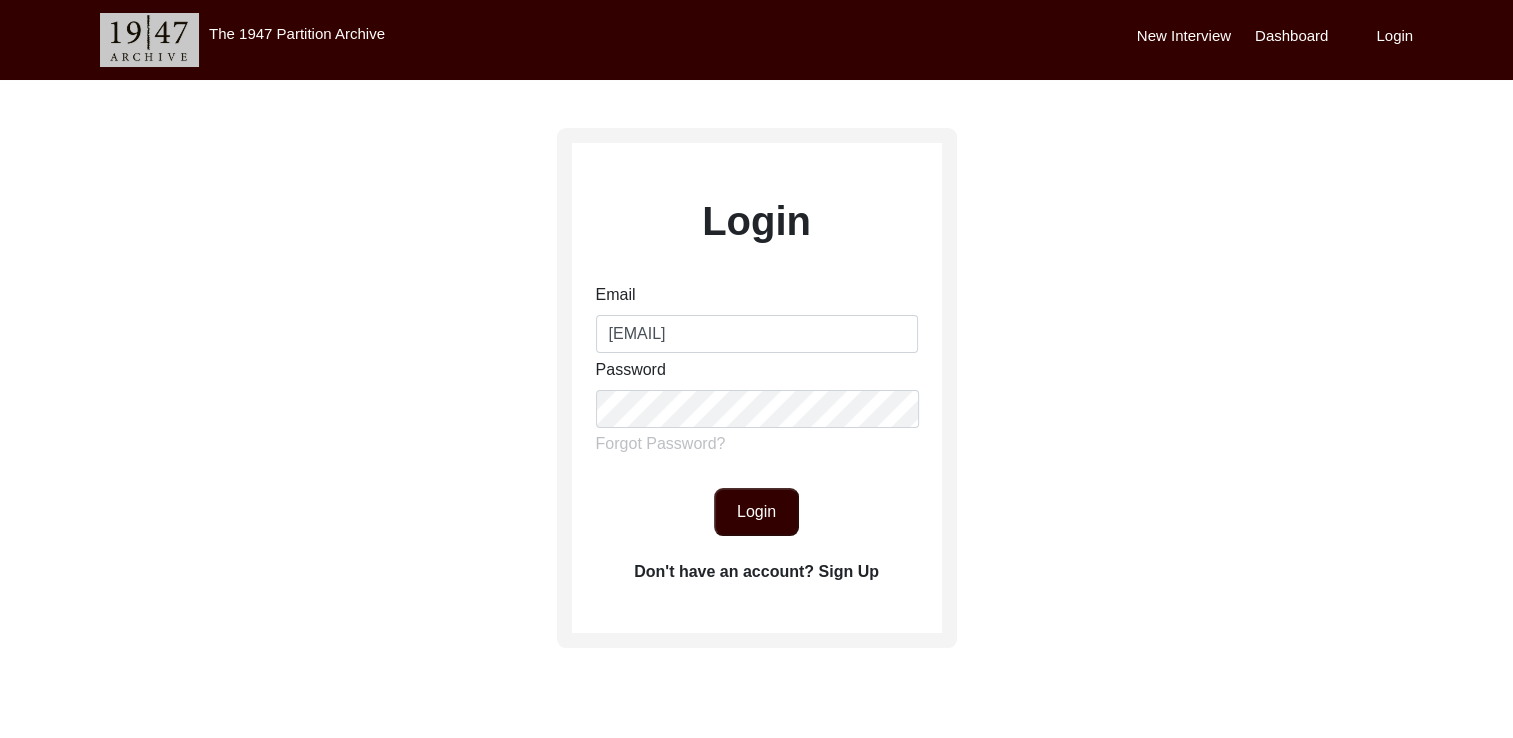 click on "New Interview" at bounding box center [1184, 36] 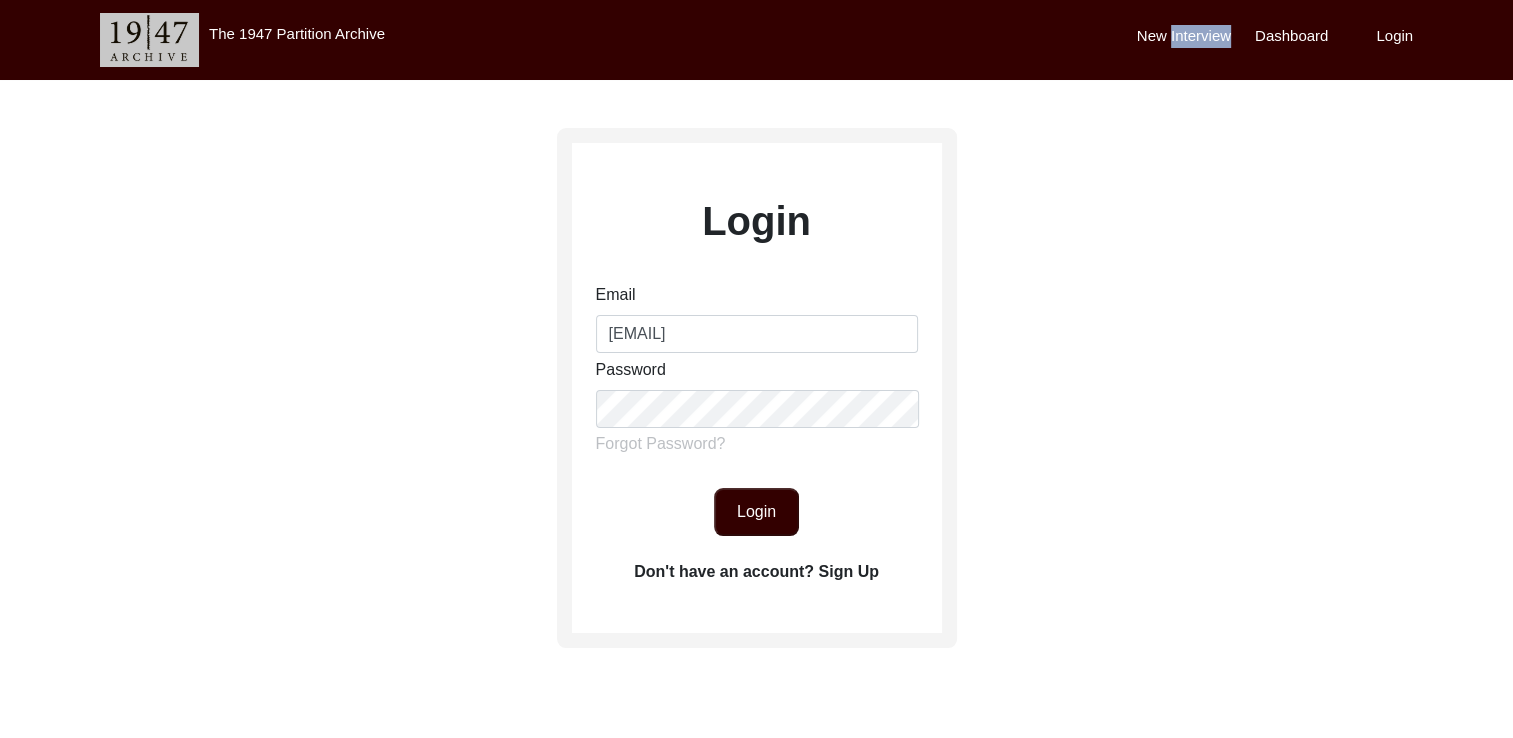 click on "New Interview" at bounding box center (1184, 36) 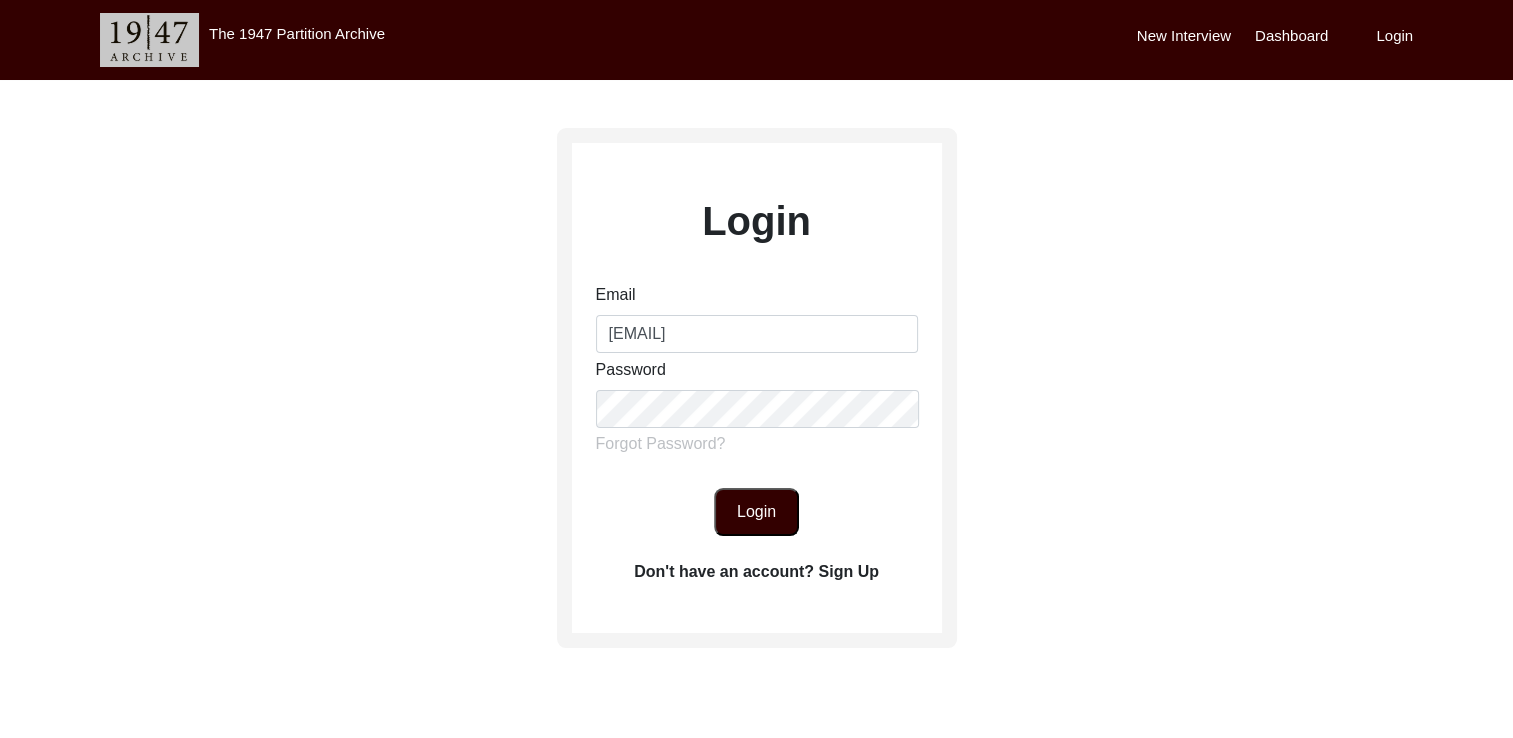 click on "Login" 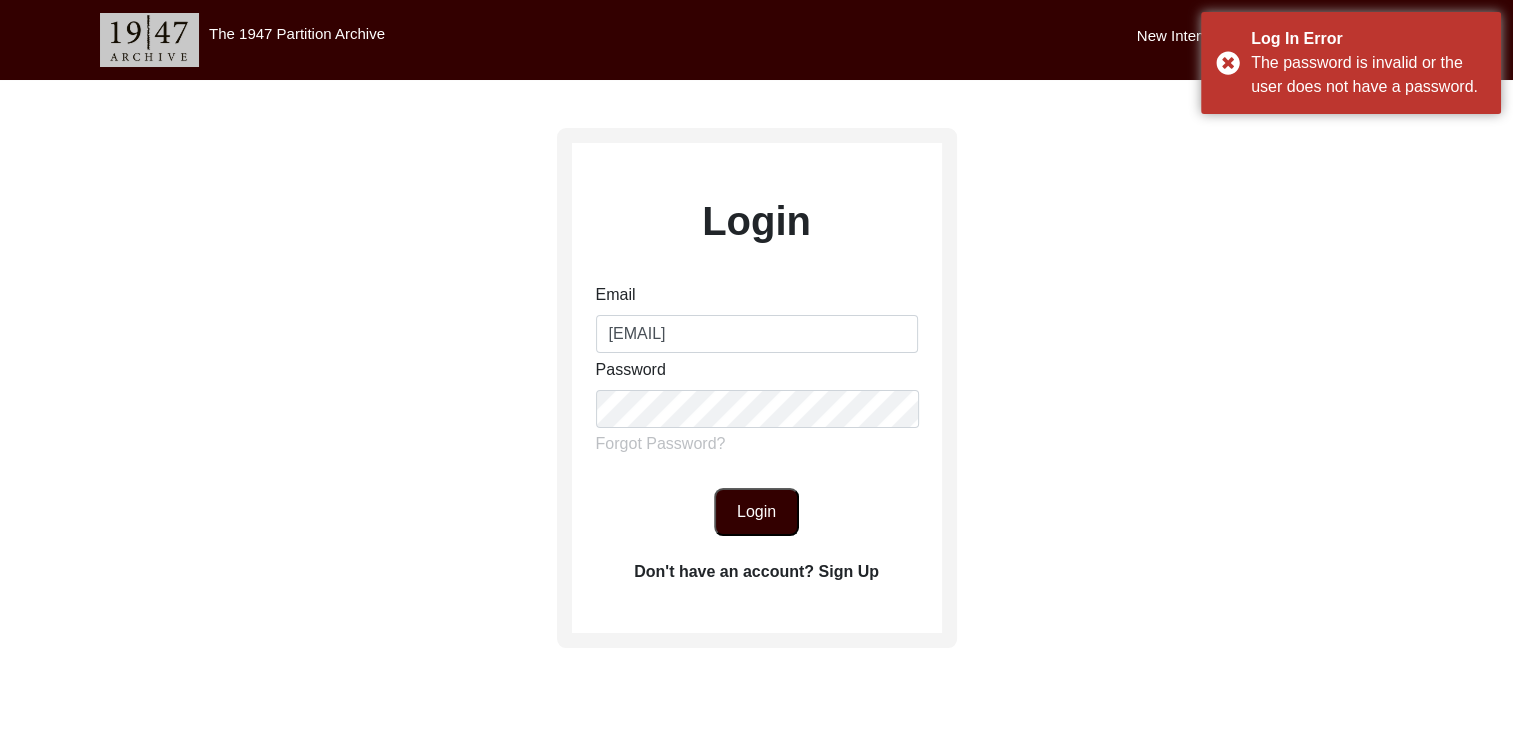 click on "Forgot Password?" 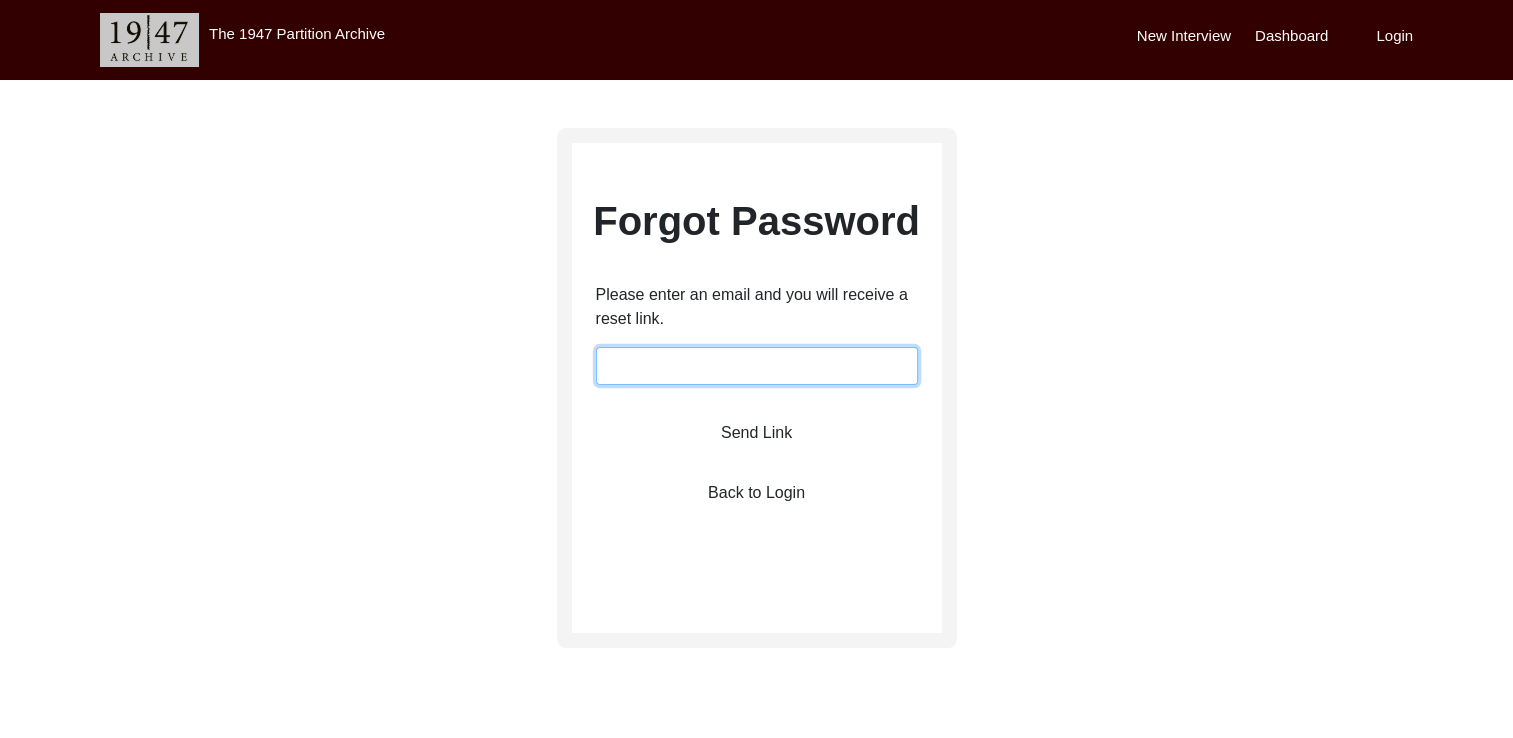 click at bounding box center (757, 366) 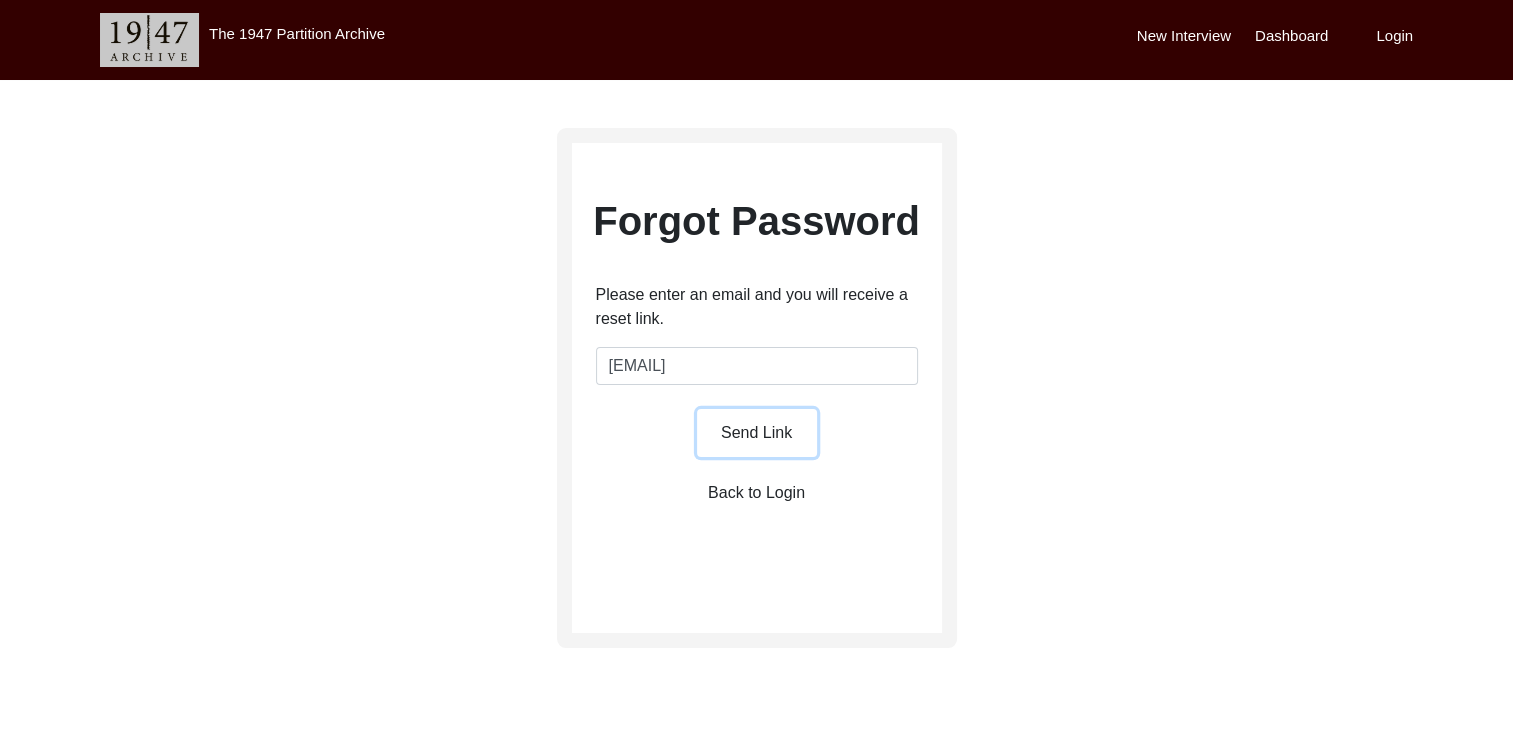 click on "Send Link" 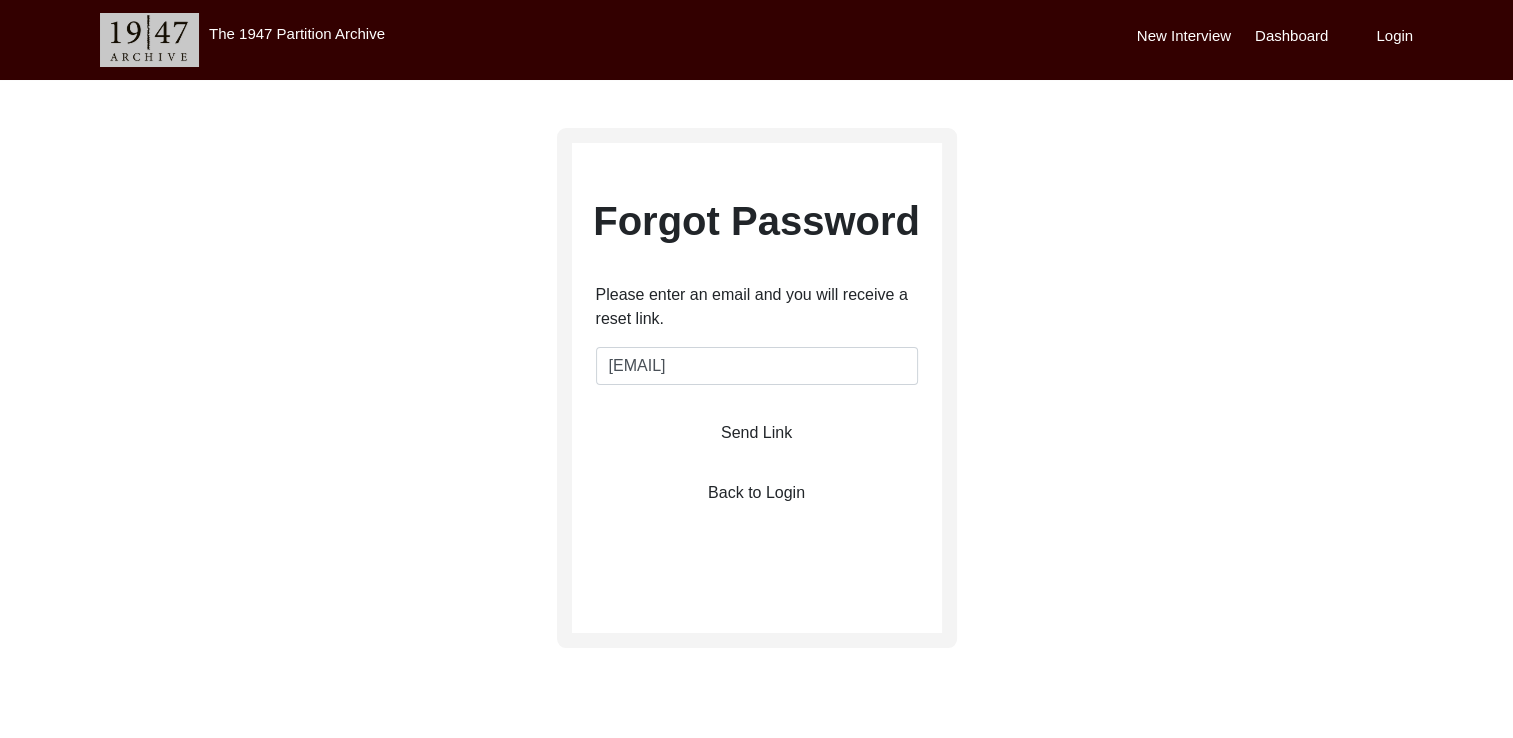 click on "Back to Login" 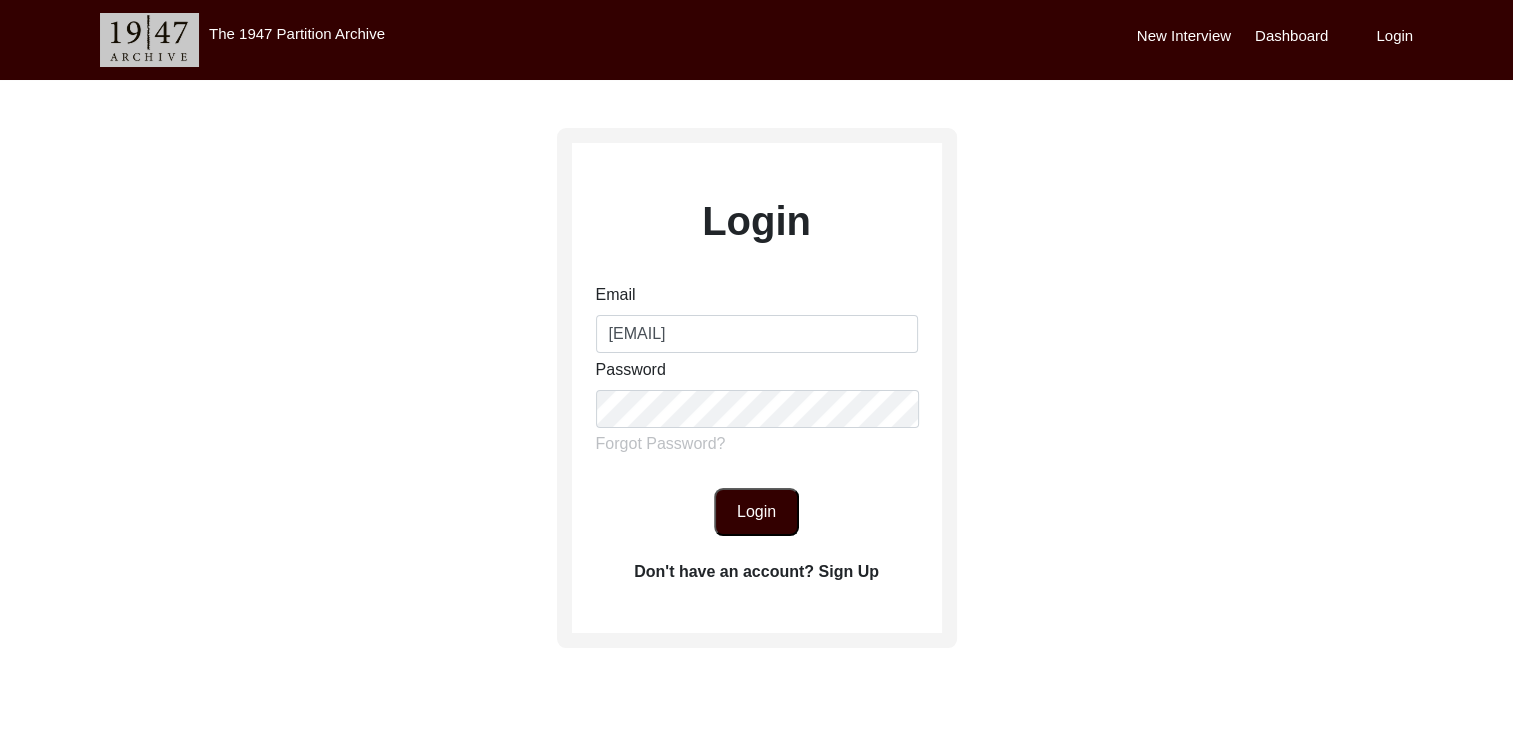 click on "Login" 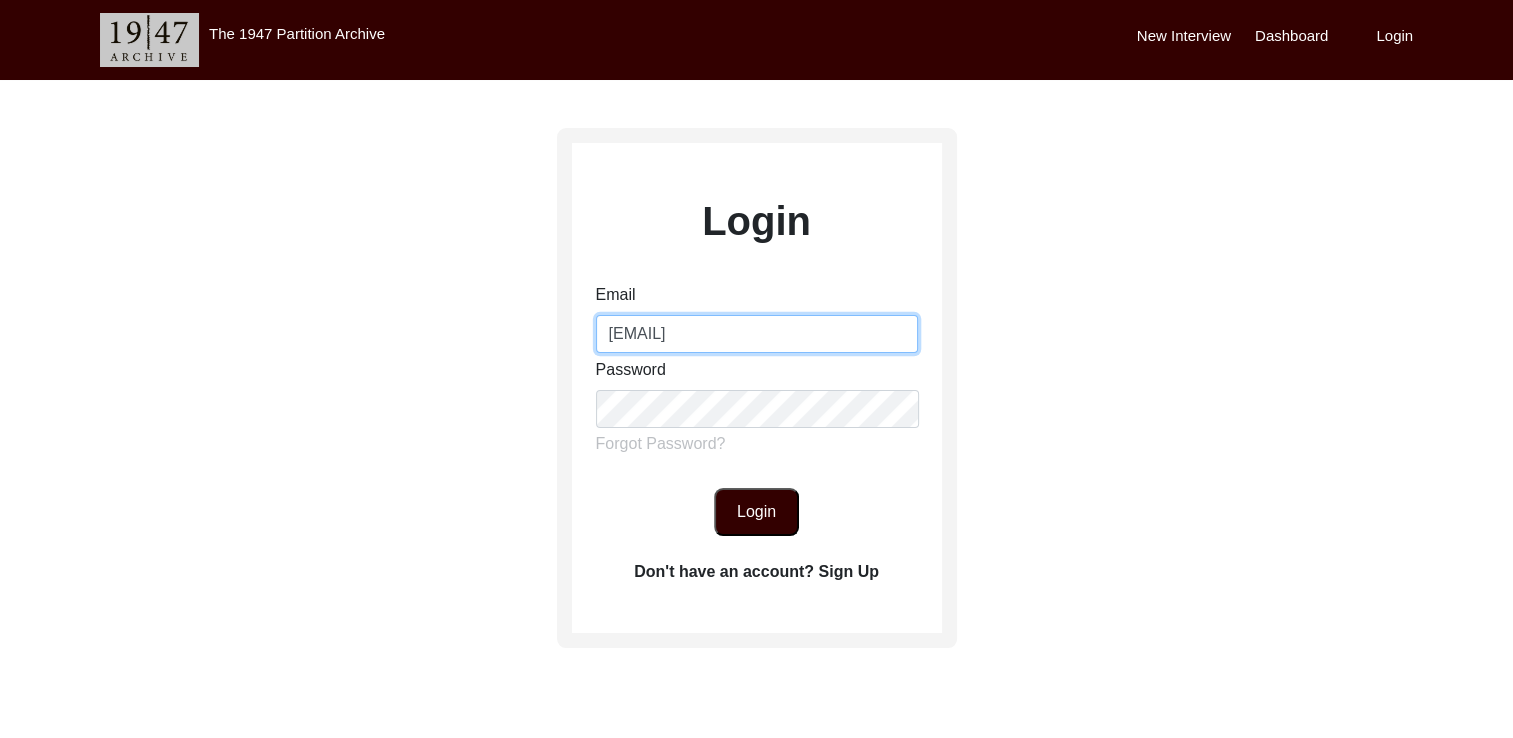 click on "lckrjt098@gmail.com" at bounding box center [757, 334] 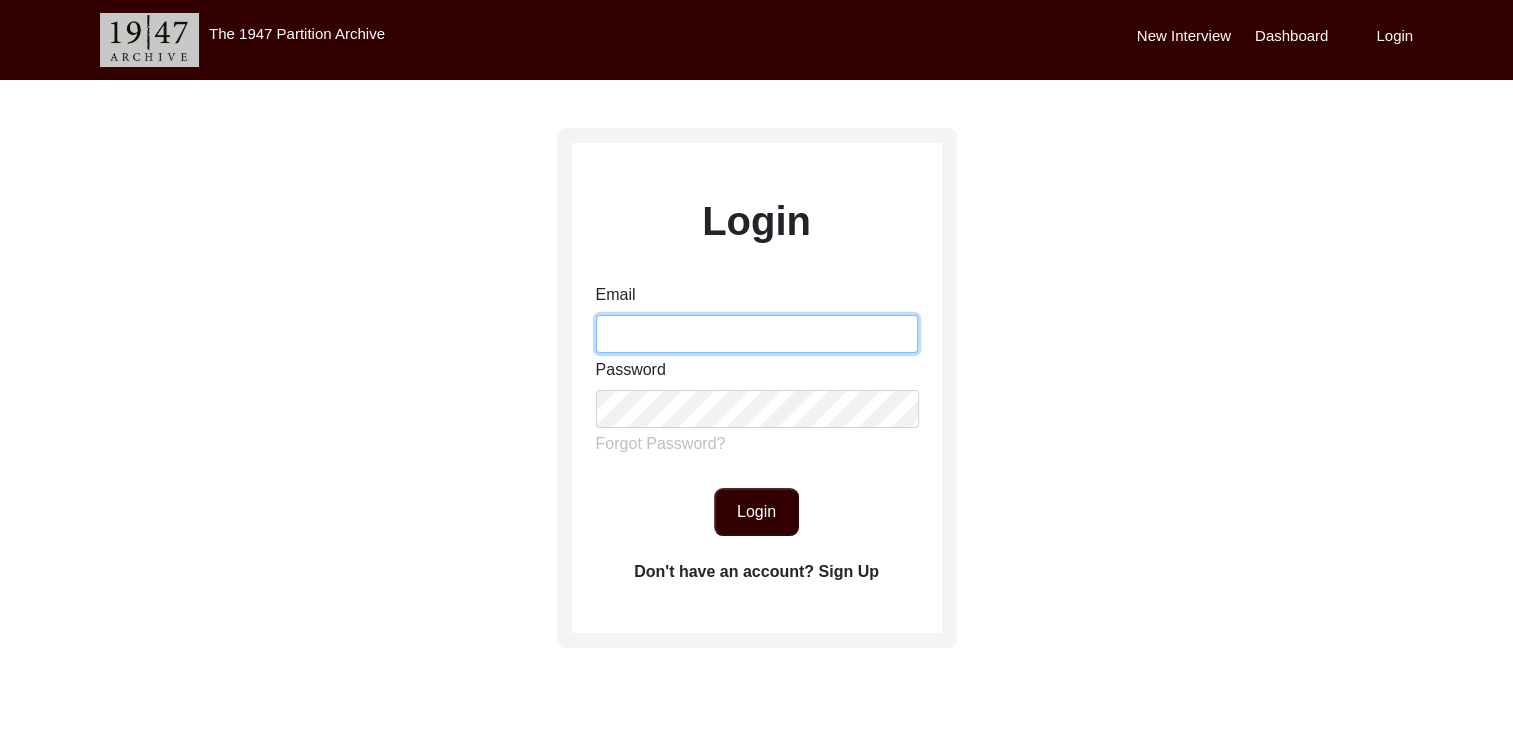 click on "Email" at bounding box center (757, 334) 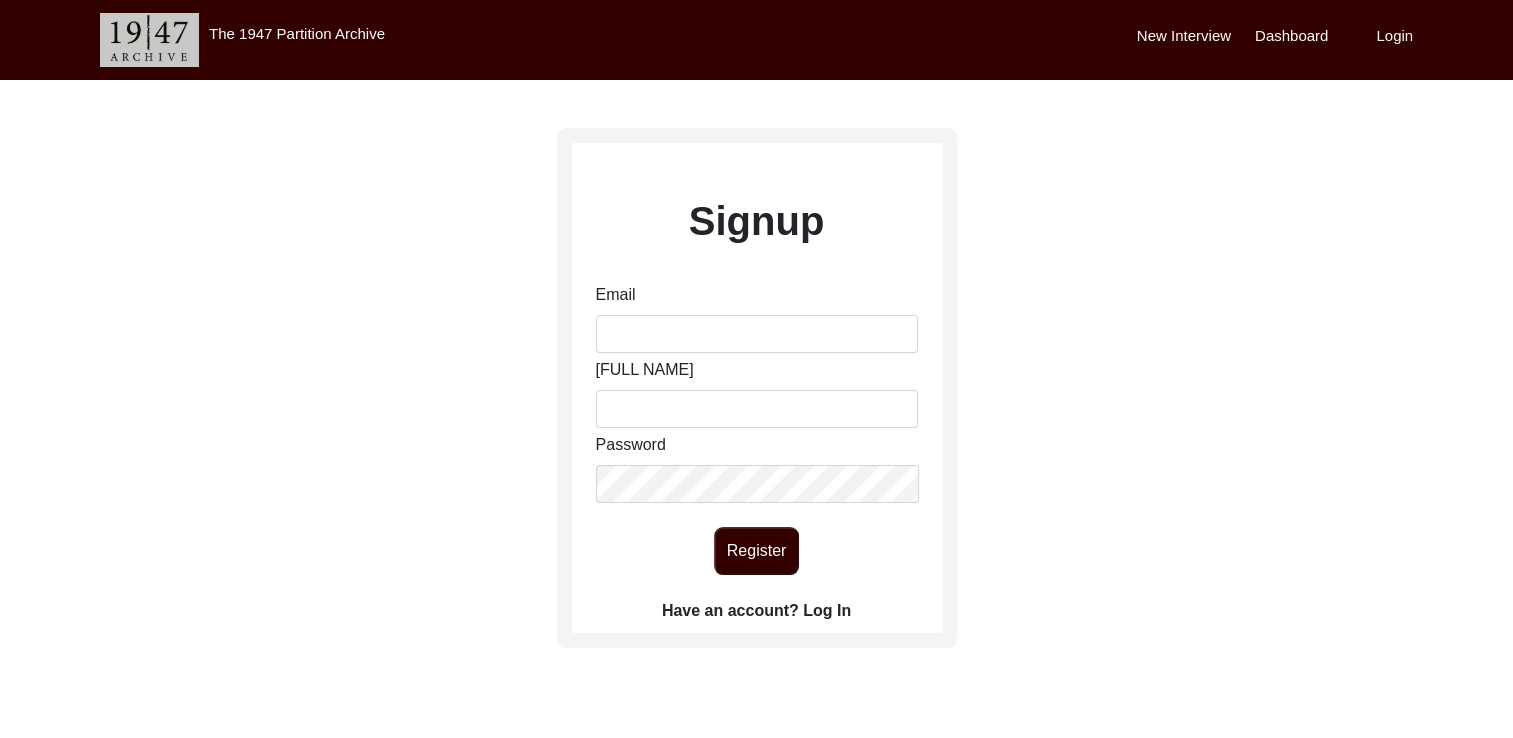 type on "lckrjt098@gmail.com" 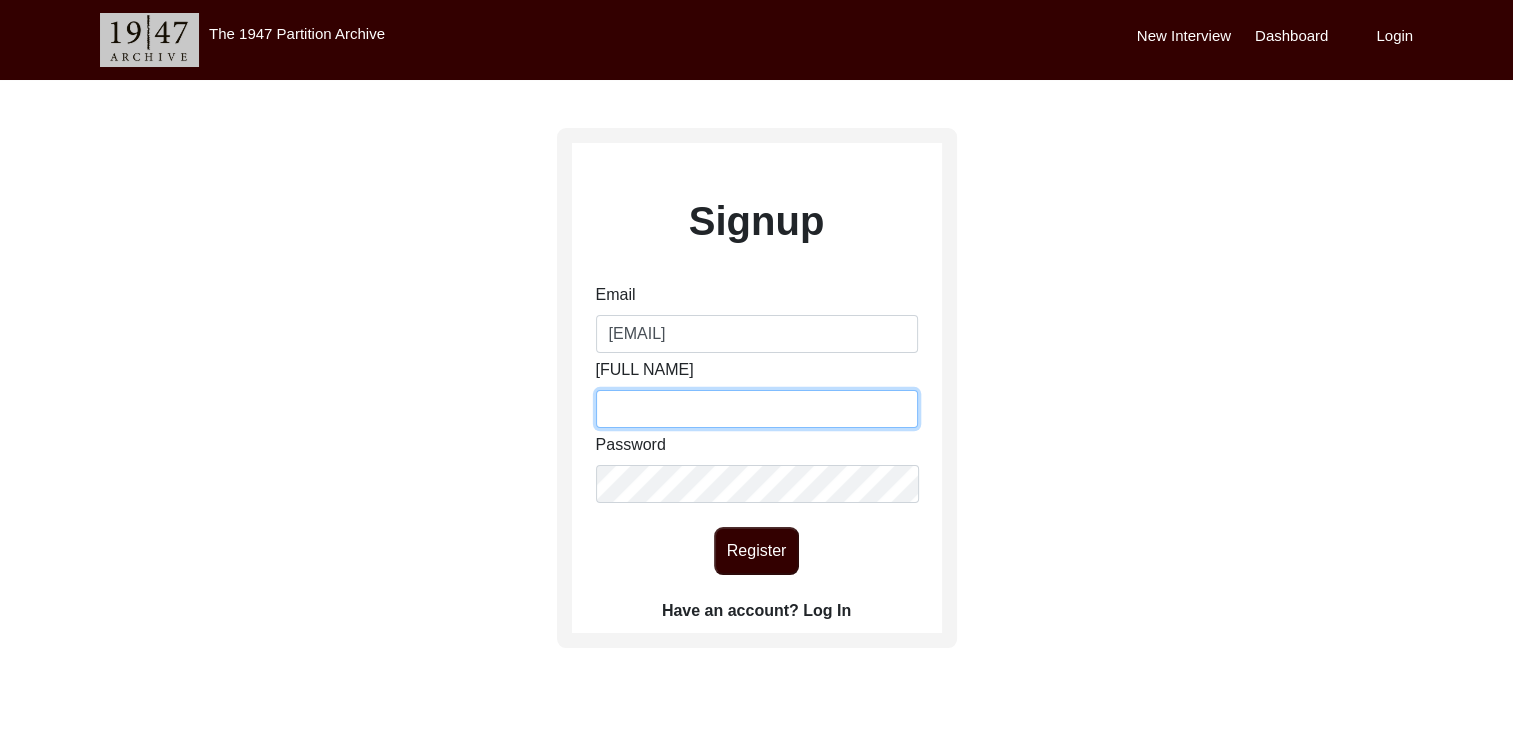 click on "Full Name" at bounding box center (757, 409) 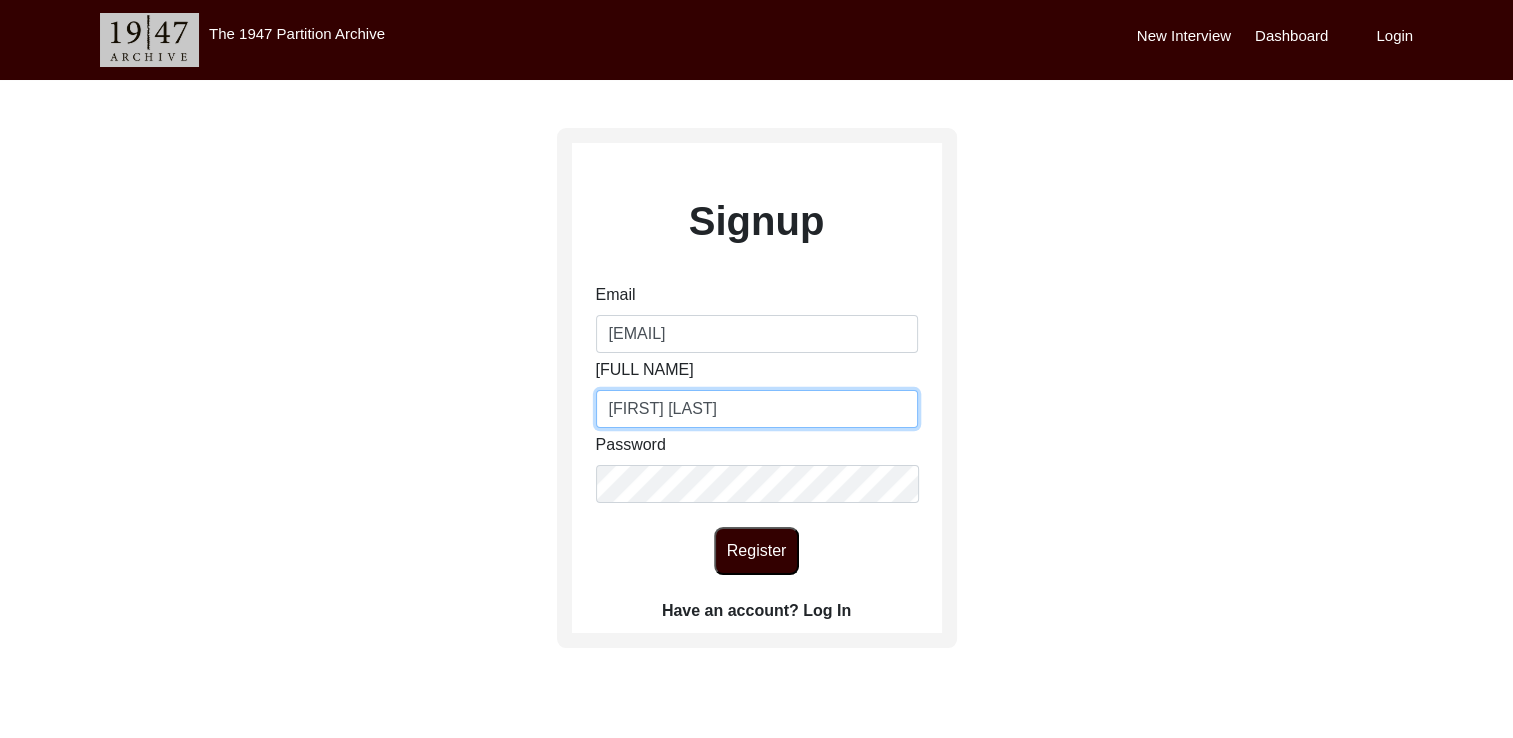 type on "Pragati Singh" 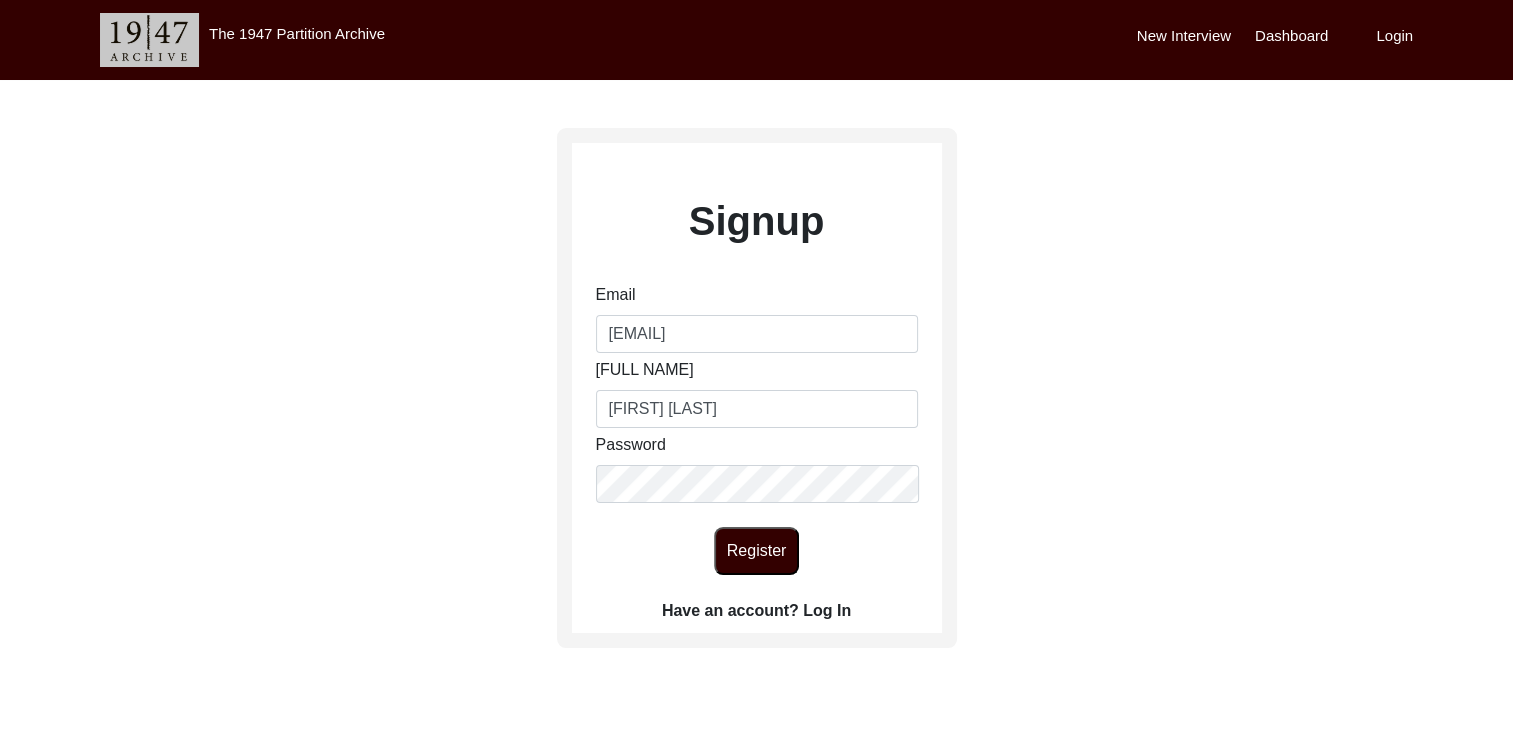 click on "Register" 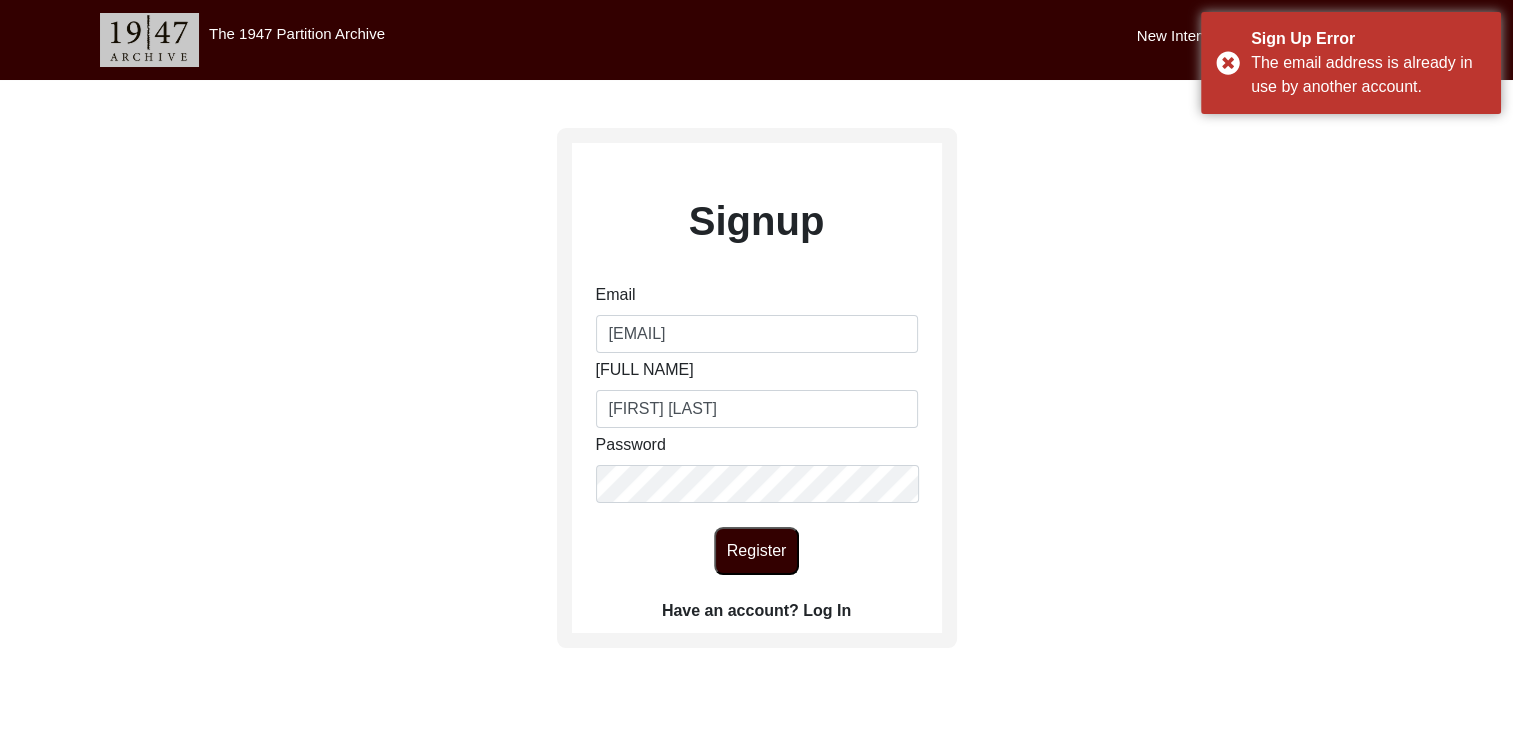 click on "Have an account? Log In" 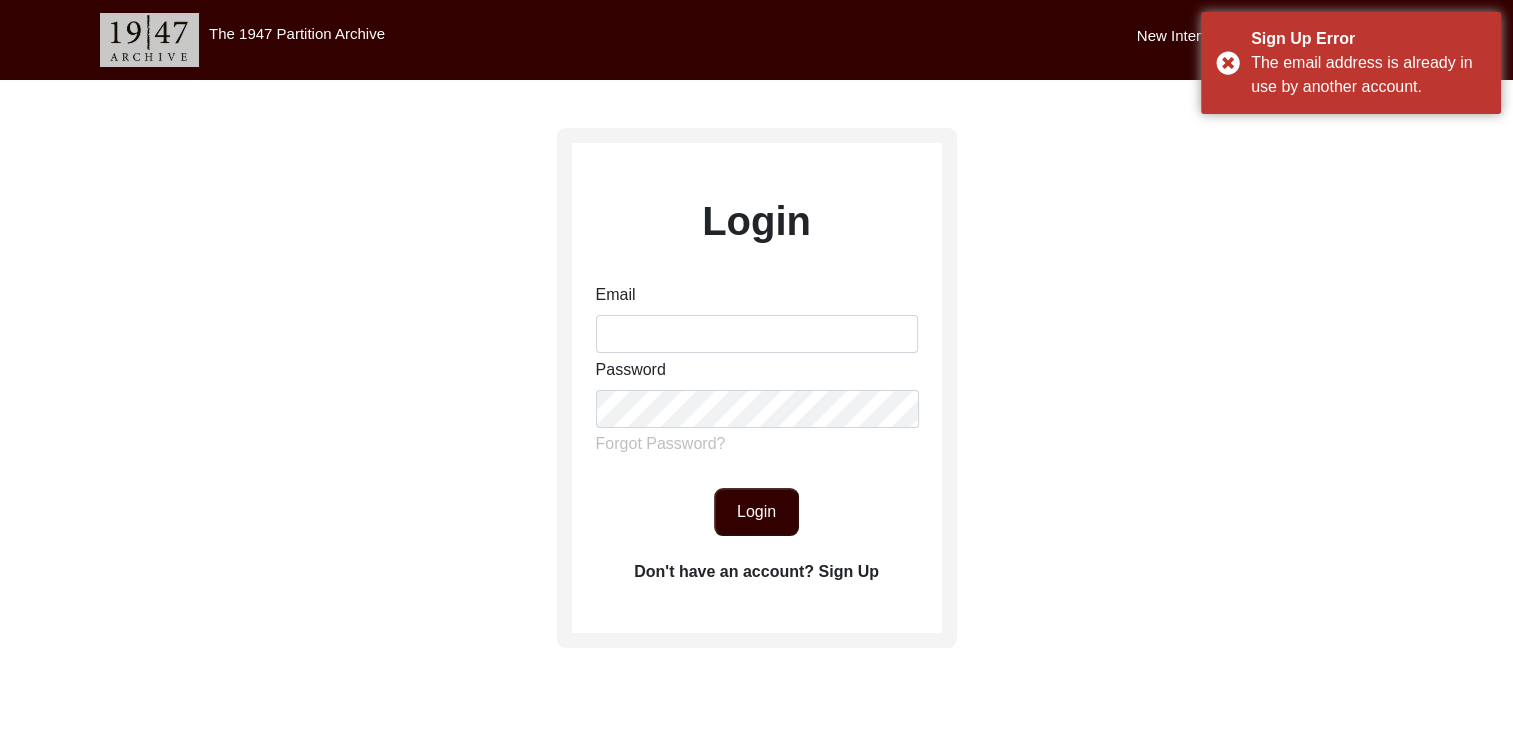 type on "lckrjt098@gmail.com" 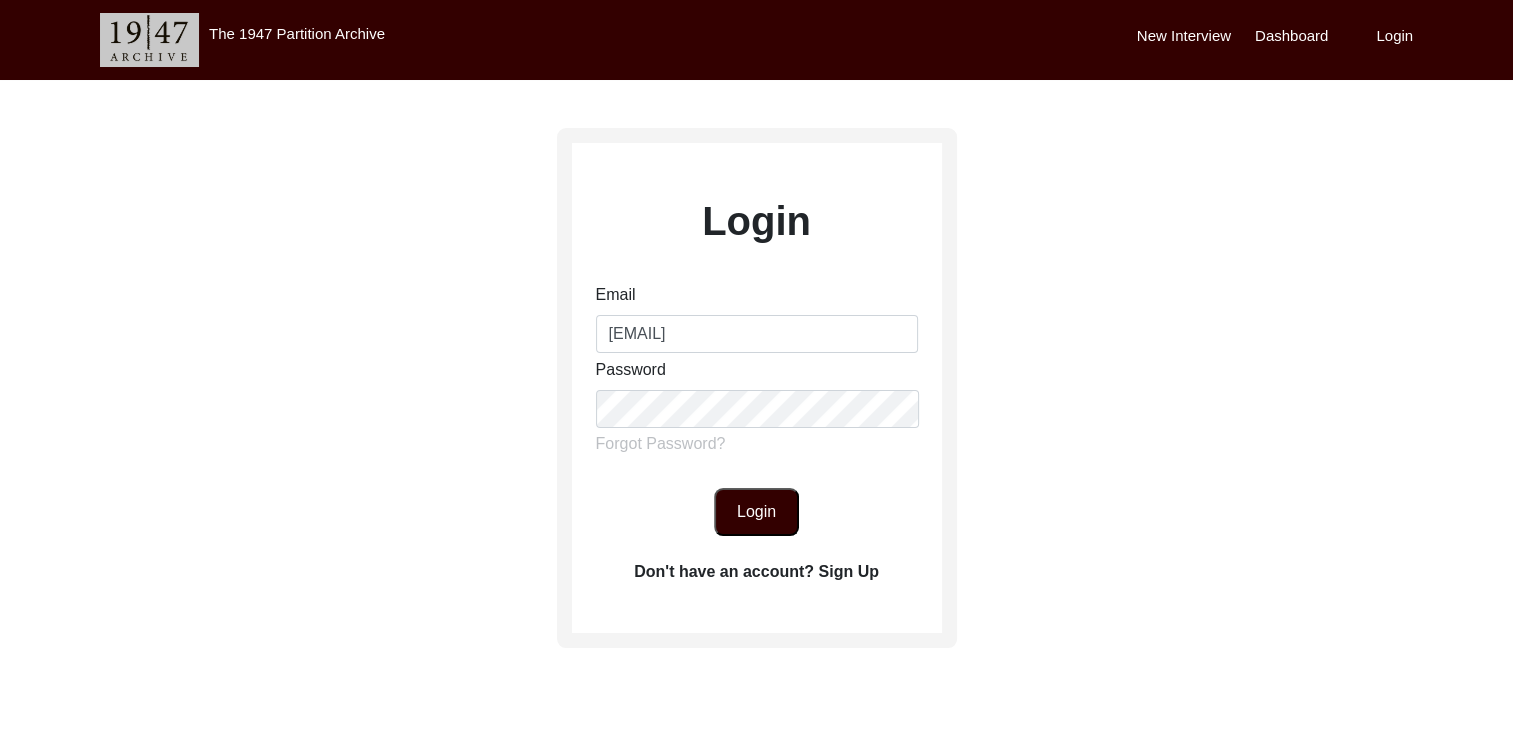 click on "Login" 